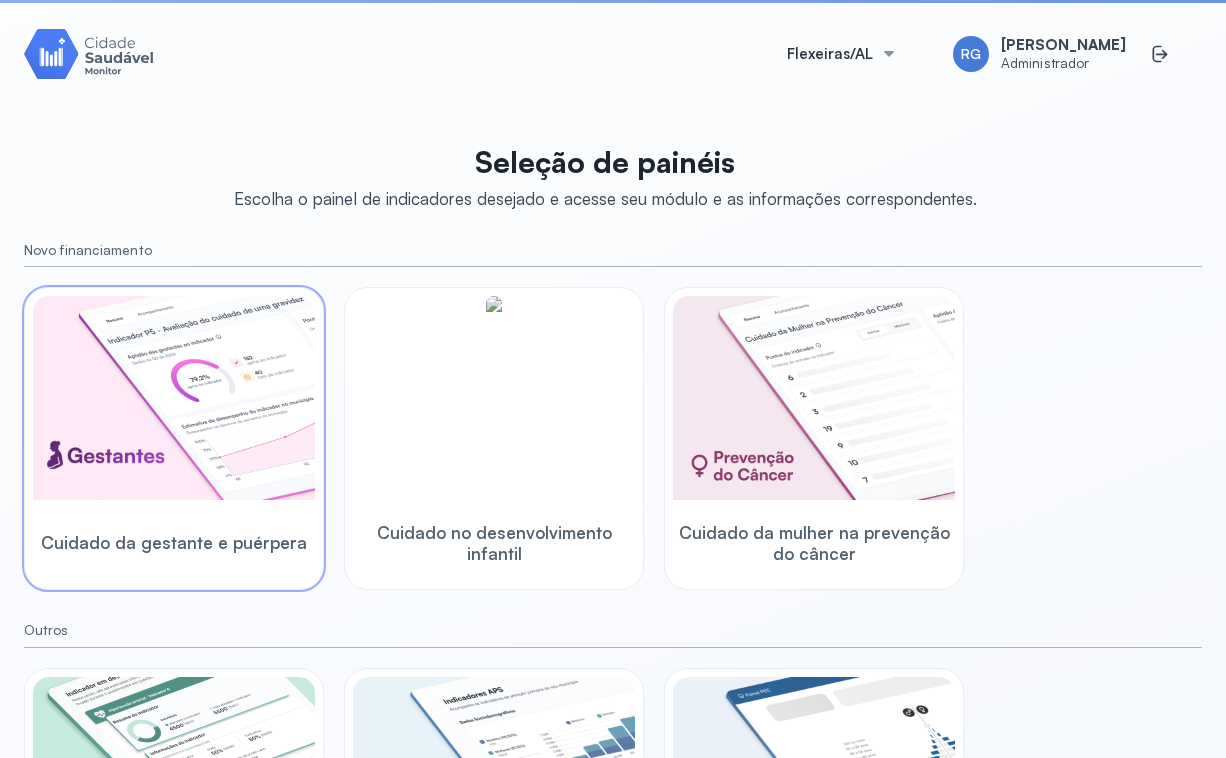 scroll, scrollTop: 0, scrollLeft: 0, axis: both 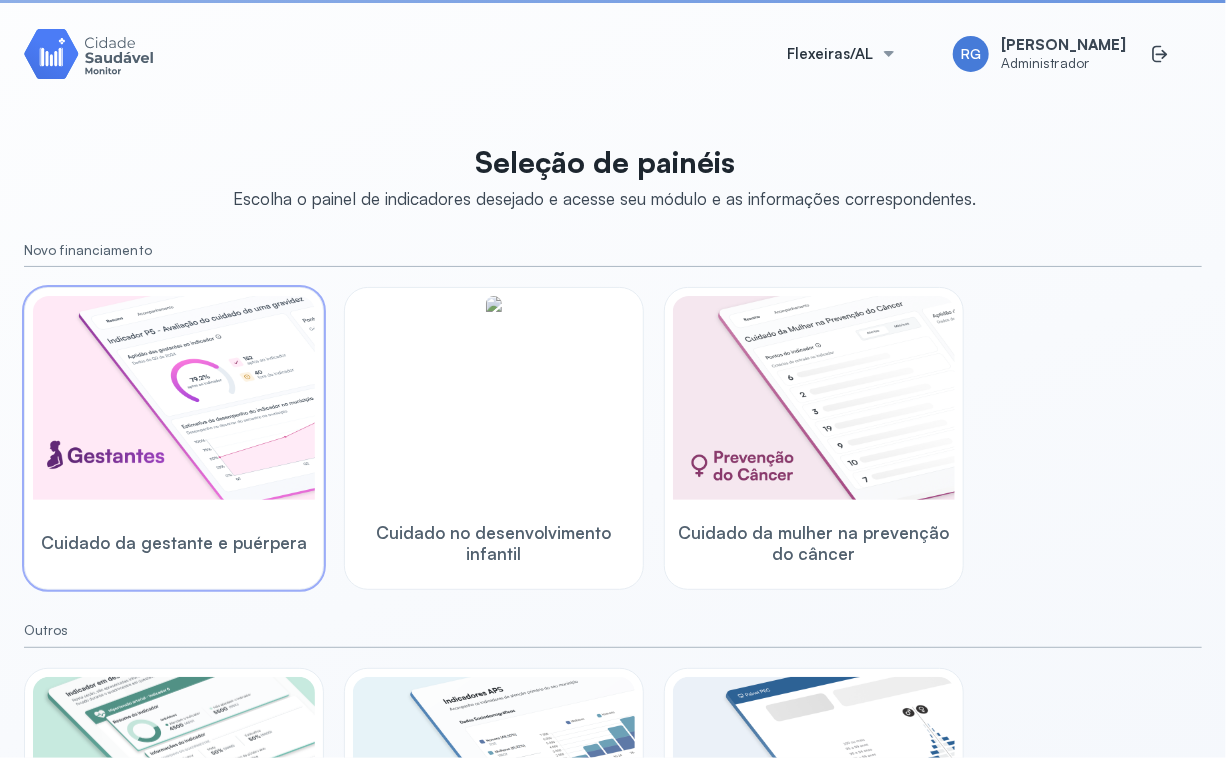 click at bounding box center [174, 398] 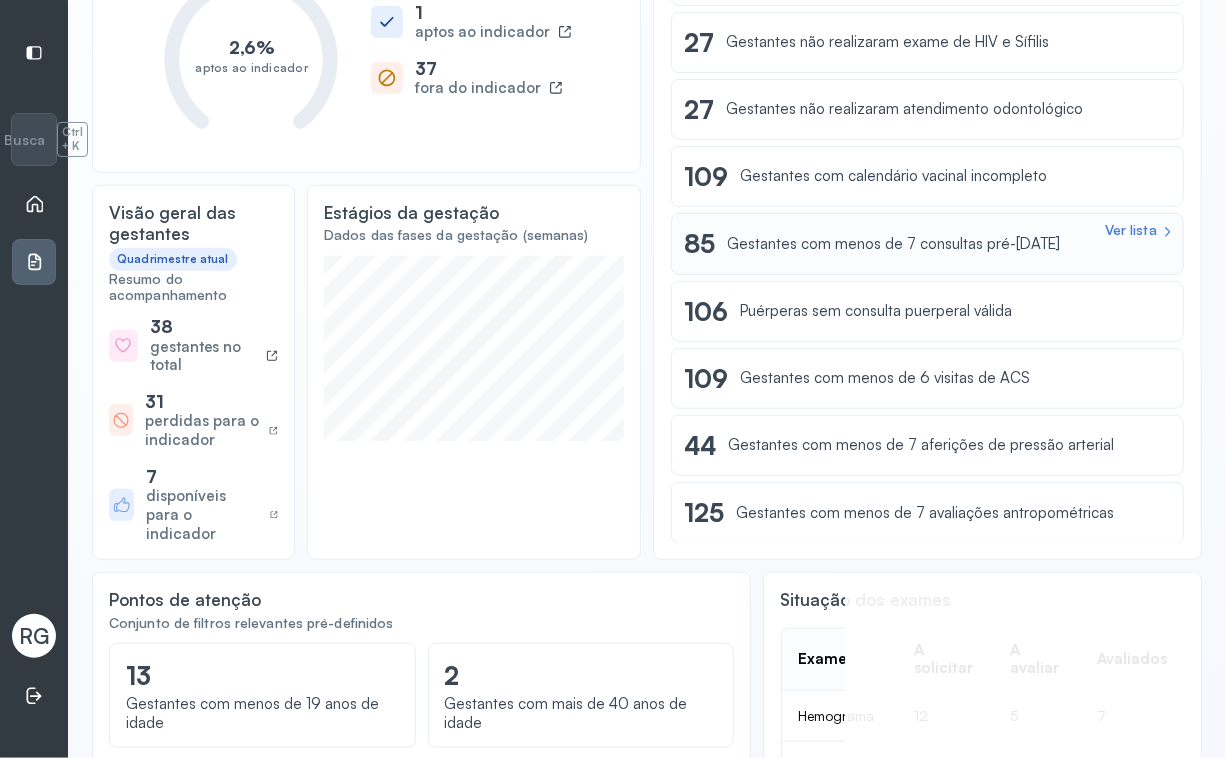 scroll, scrollTop: 300, scrollLeft: 0, axis: vertical 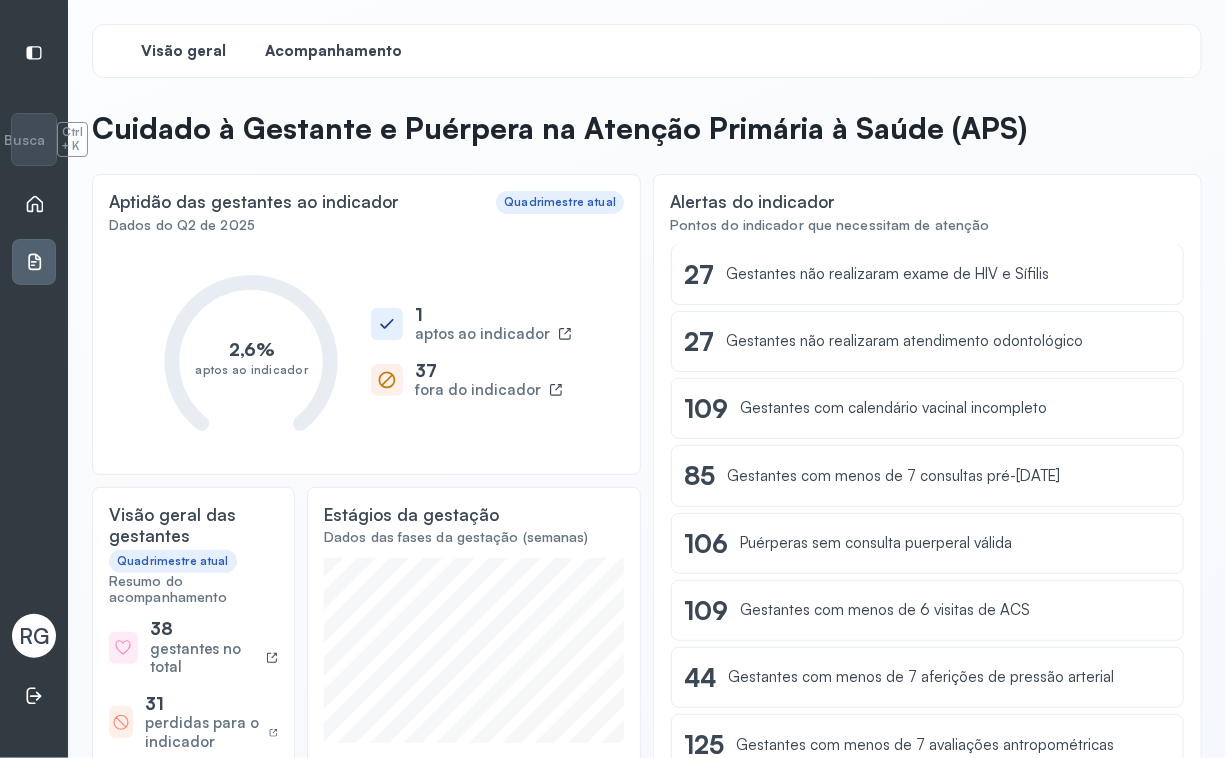 click on "Acompanhamento" at bounding box center (334, 51) 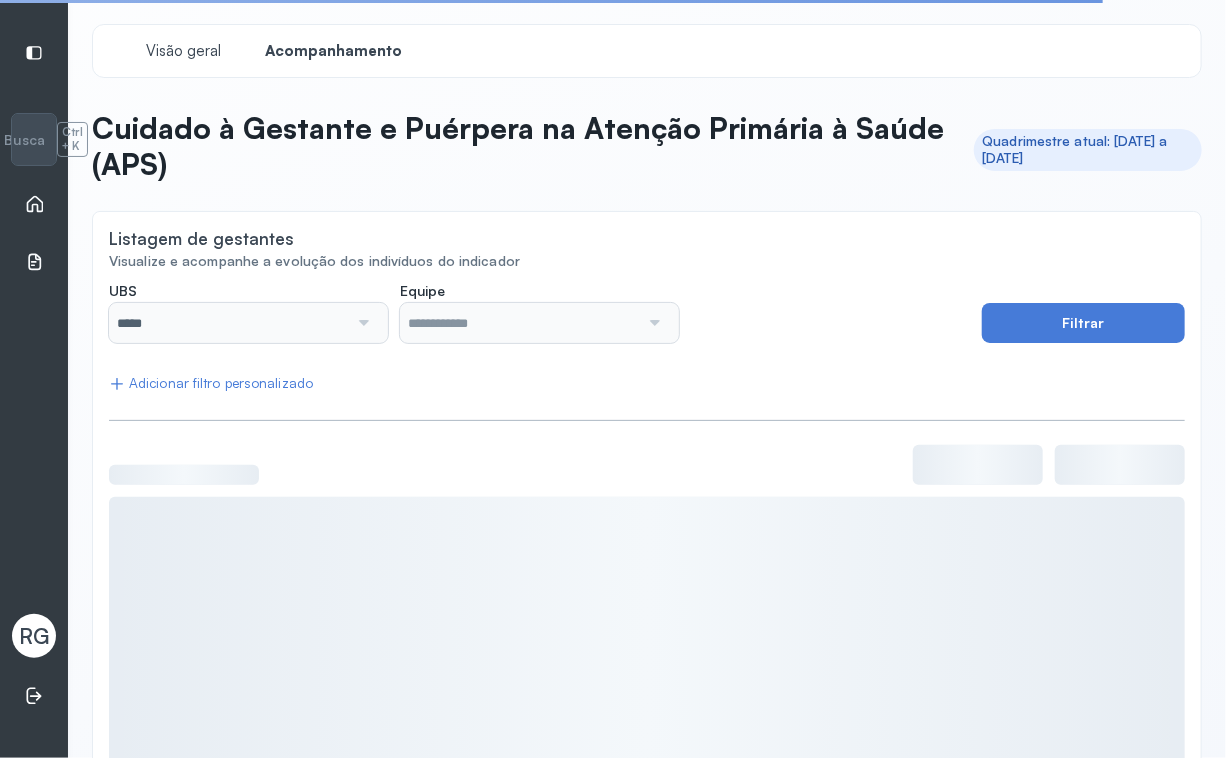 scroll, scrollTop: 80, scrollLeft: 0, axis: vertical 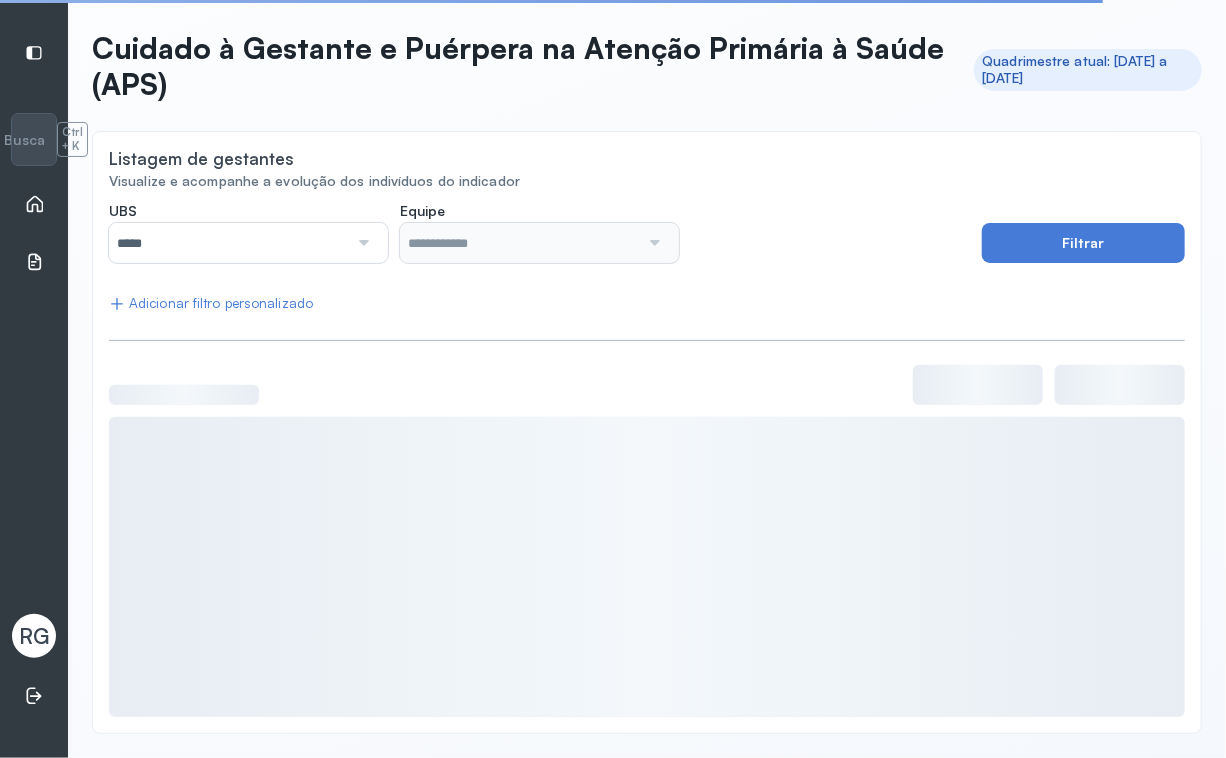 click on "*****" at bounding box center (228, 243) 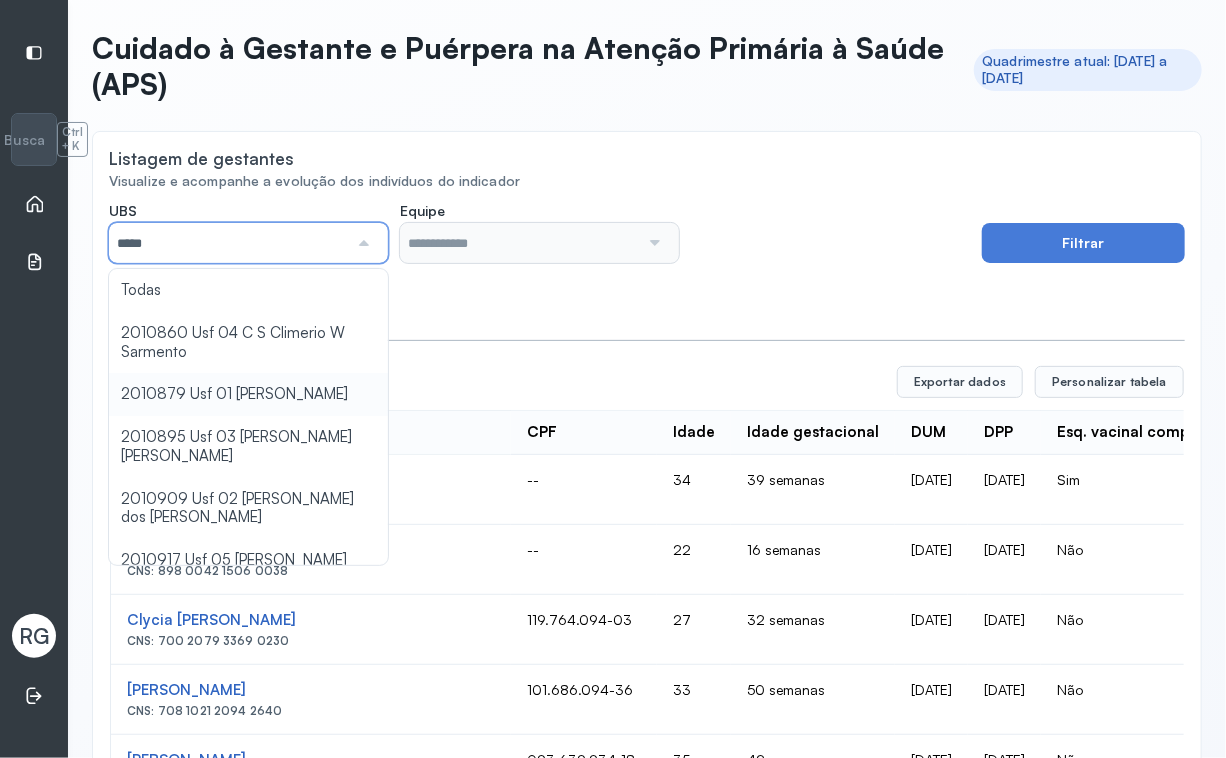 scroll, scrollTop: 36, scrollLeft: 0, axis: vertical 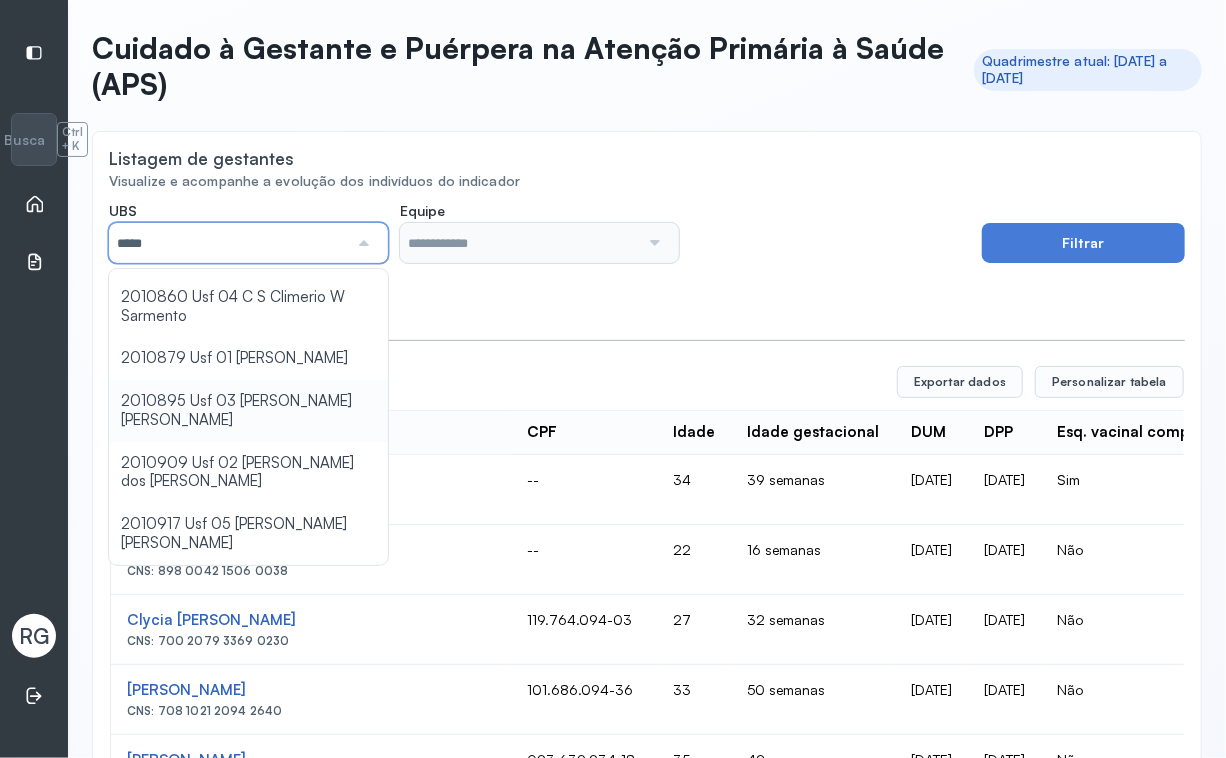 type on "**********" 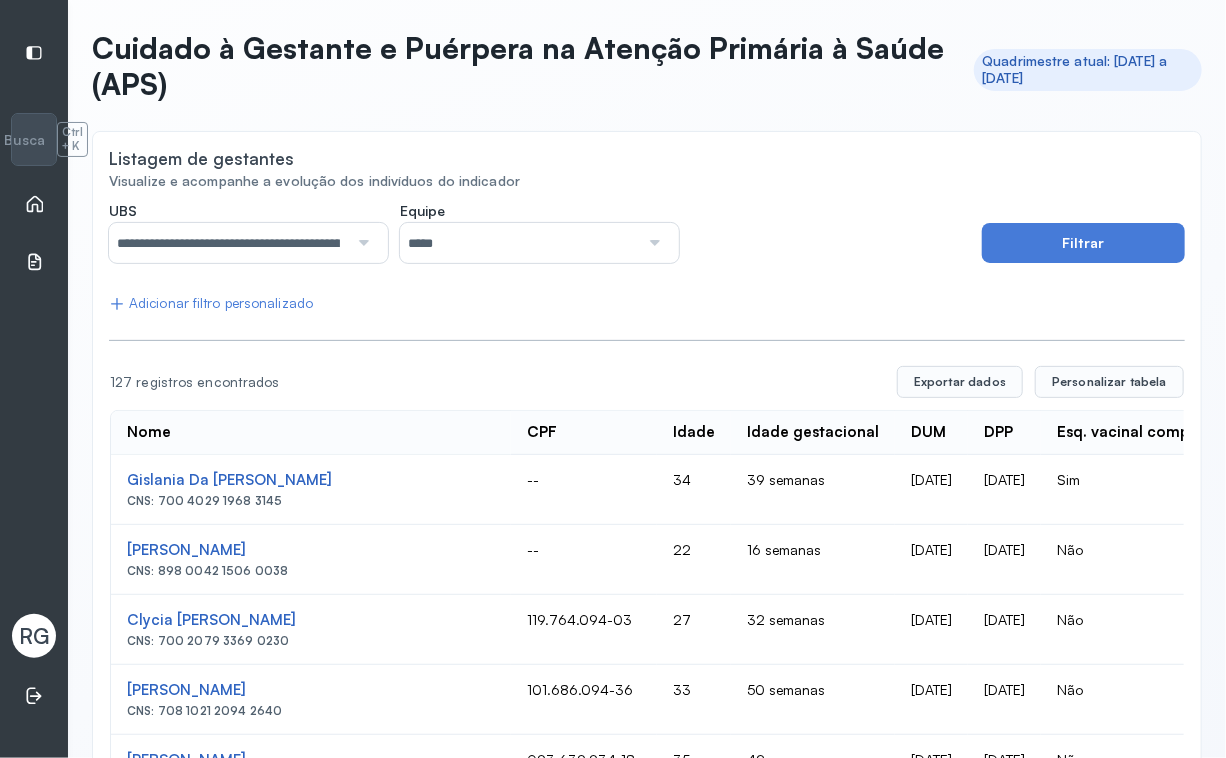 click on "**********" 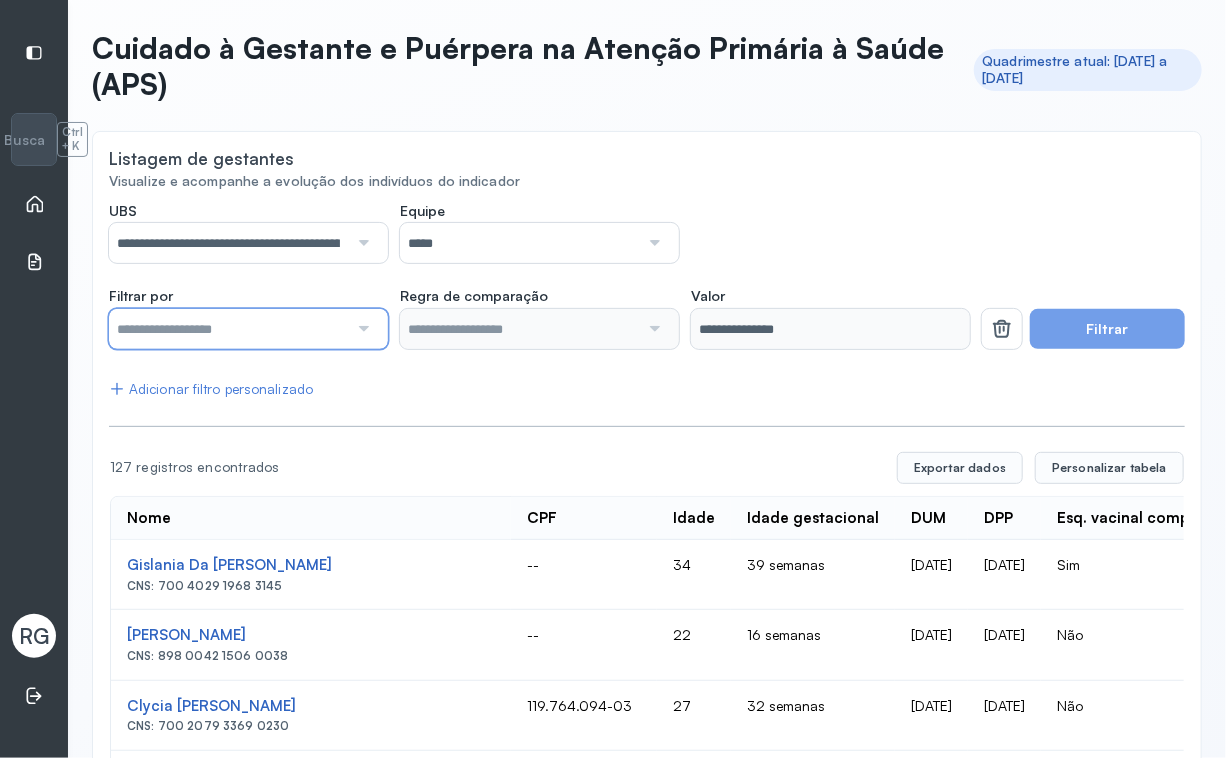 click at bounding box center [228, 329] 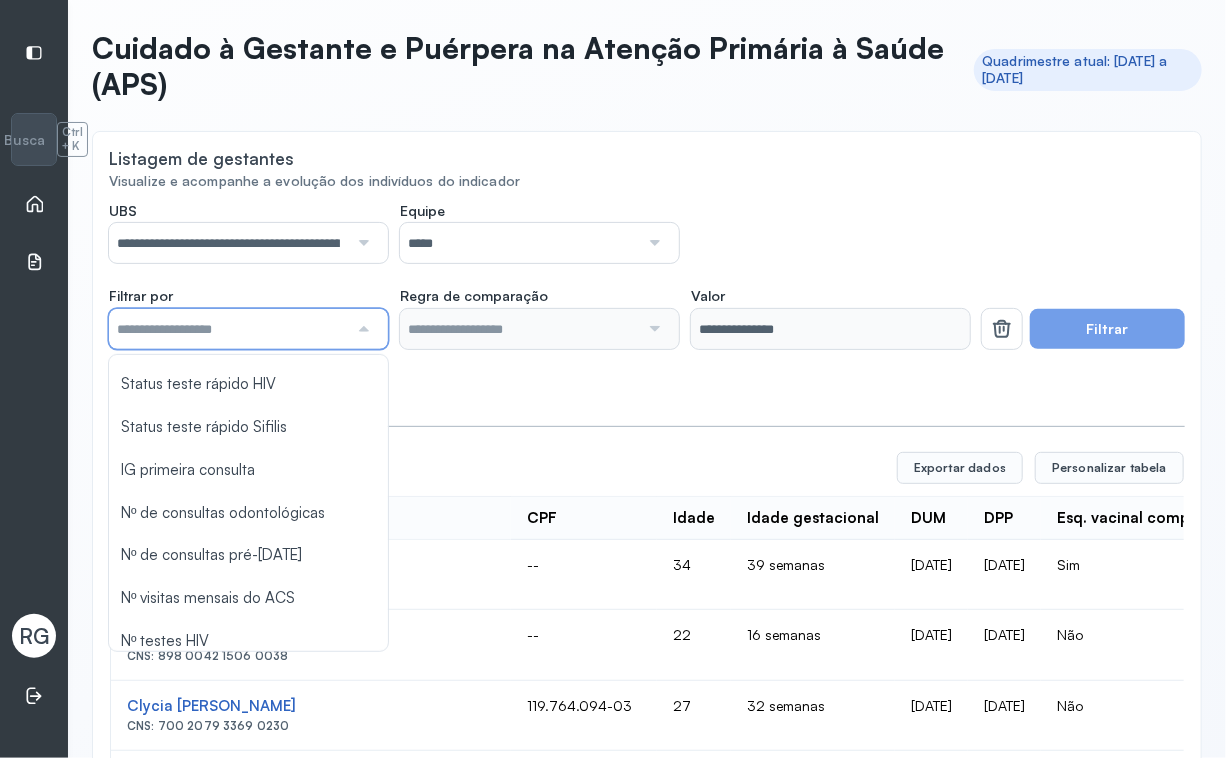 scroll, scrollTop: 773, scrollLeft: 0, axis: vertical 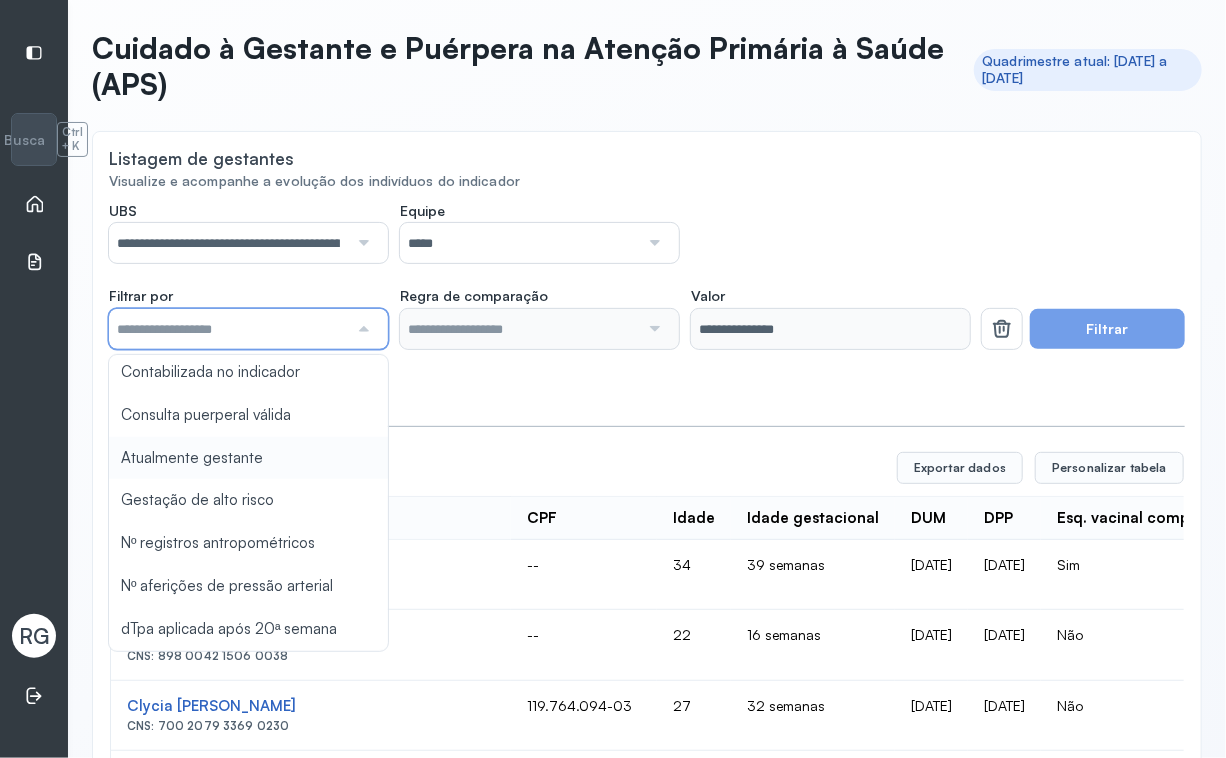 type on "**********" 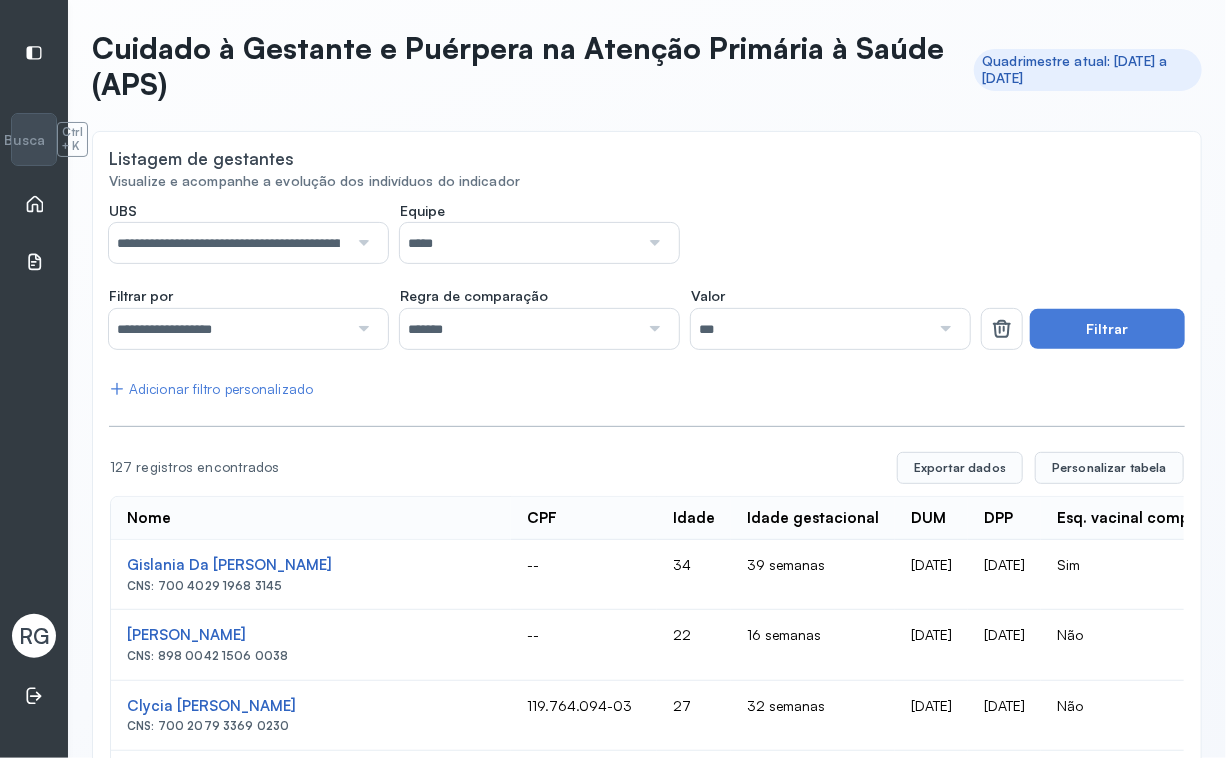 click on "**********" 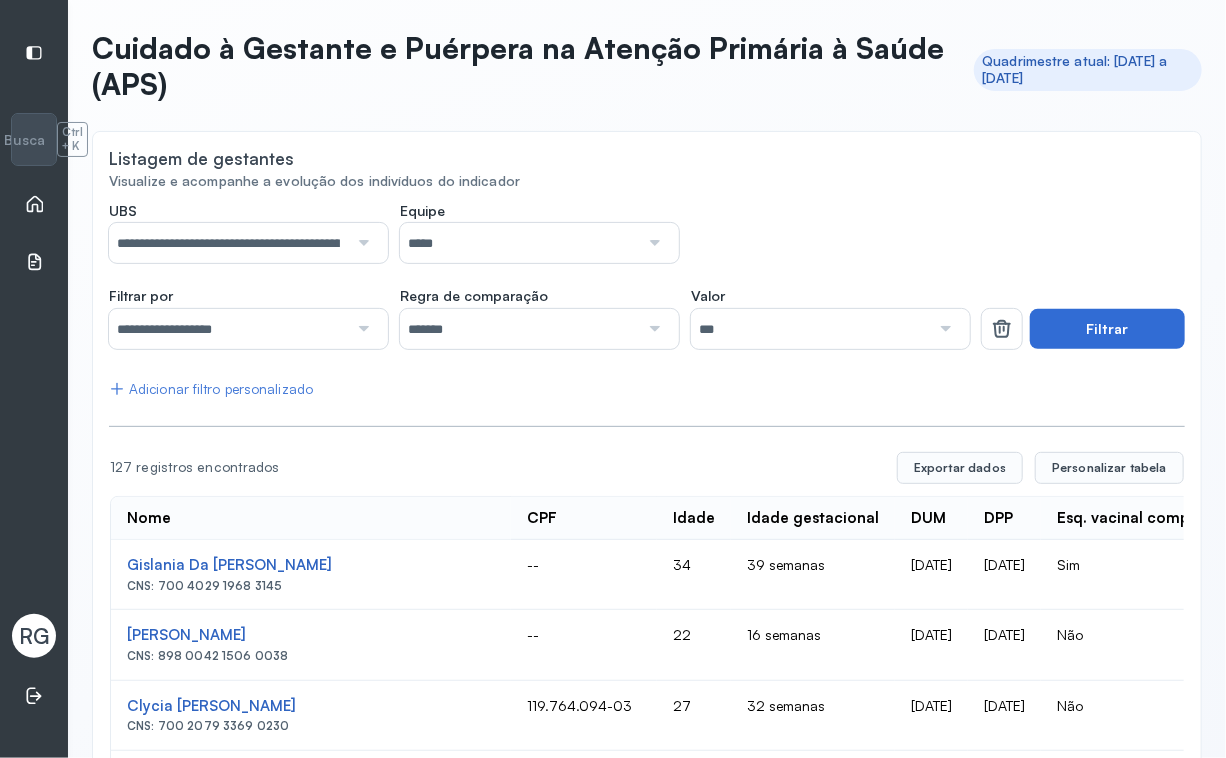 click on "Filtrar" at bounding box center [1107, 329] 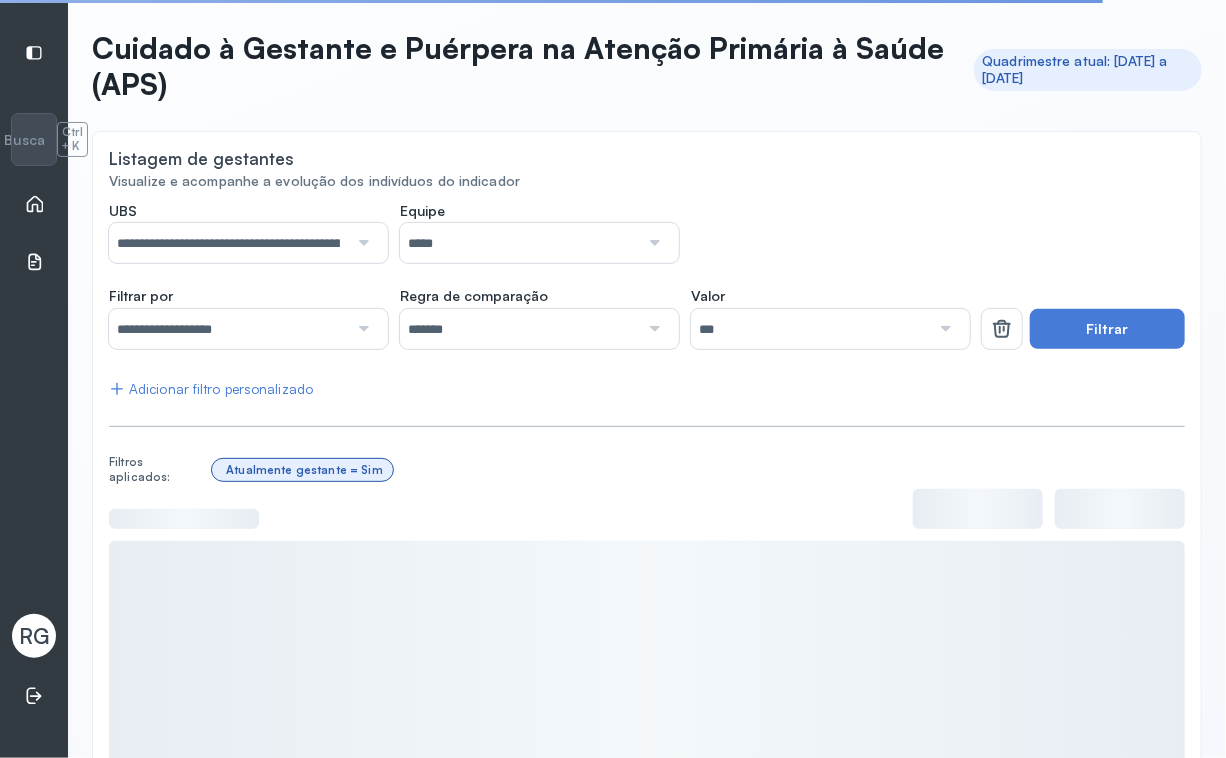 click on "UBS" 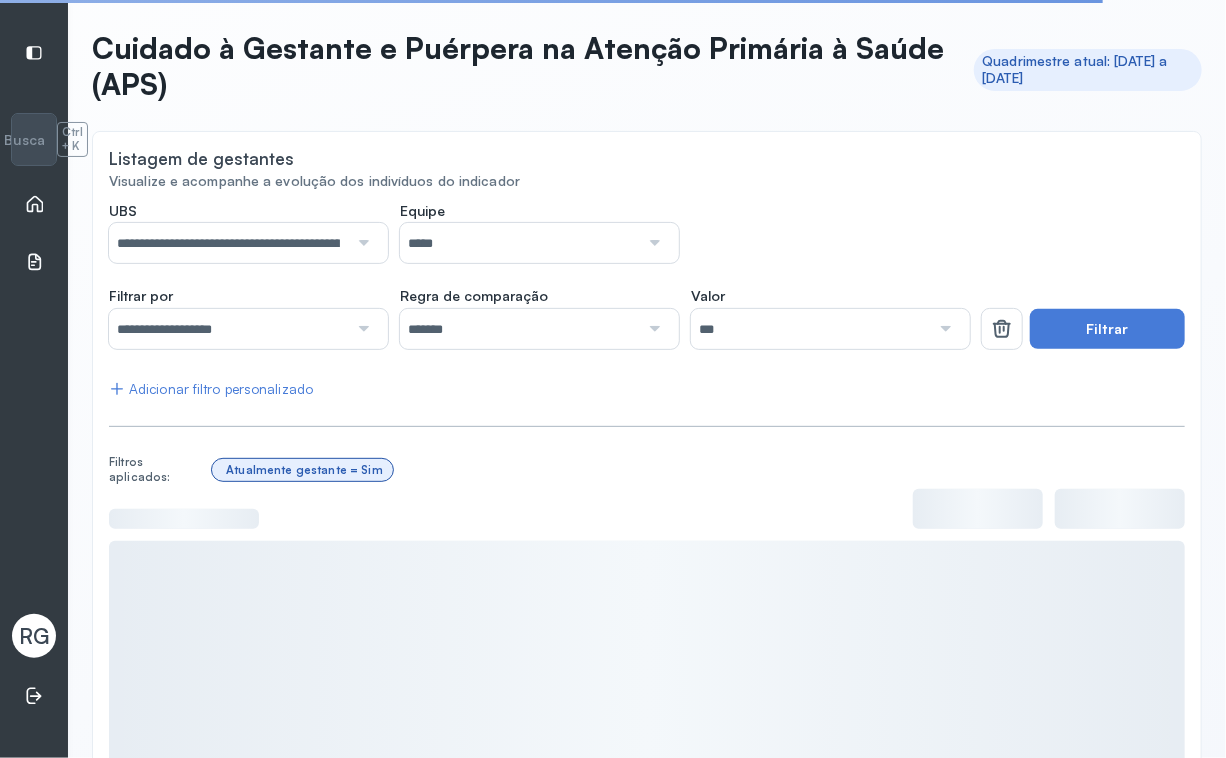 click on "UBS" 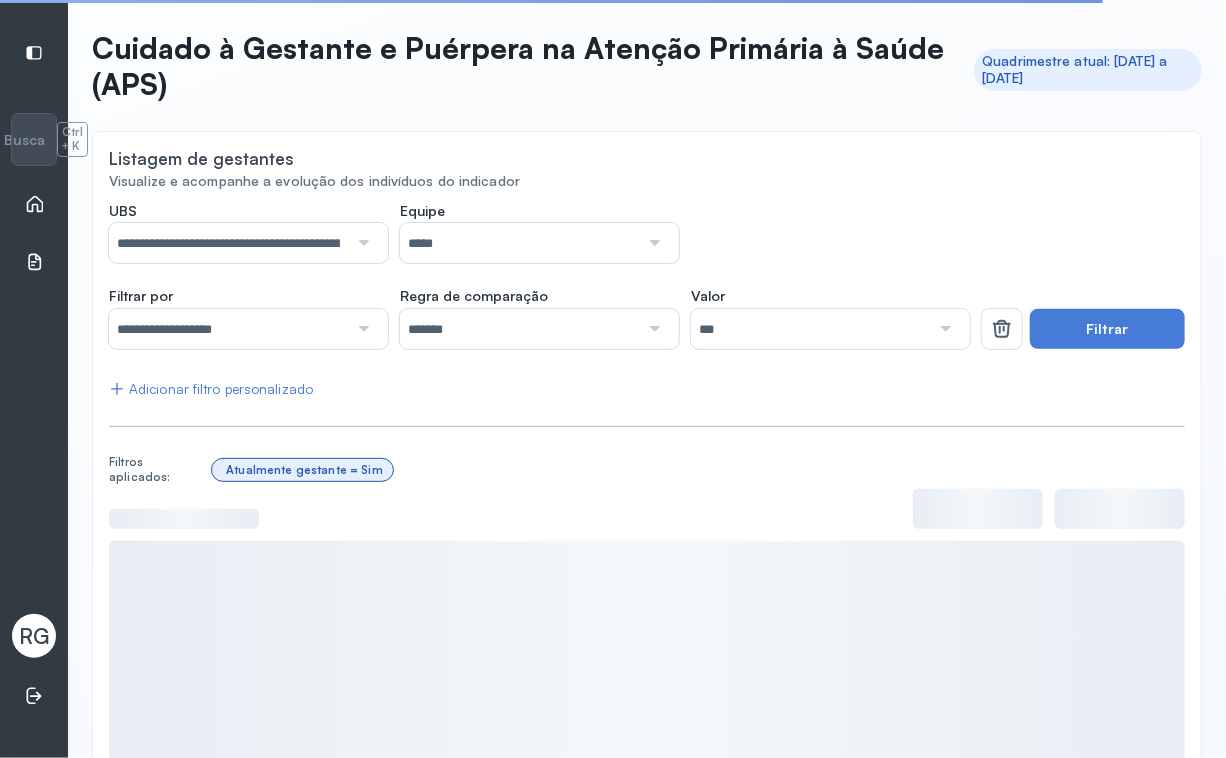 click on "**********" at bounding box center (228, 243) 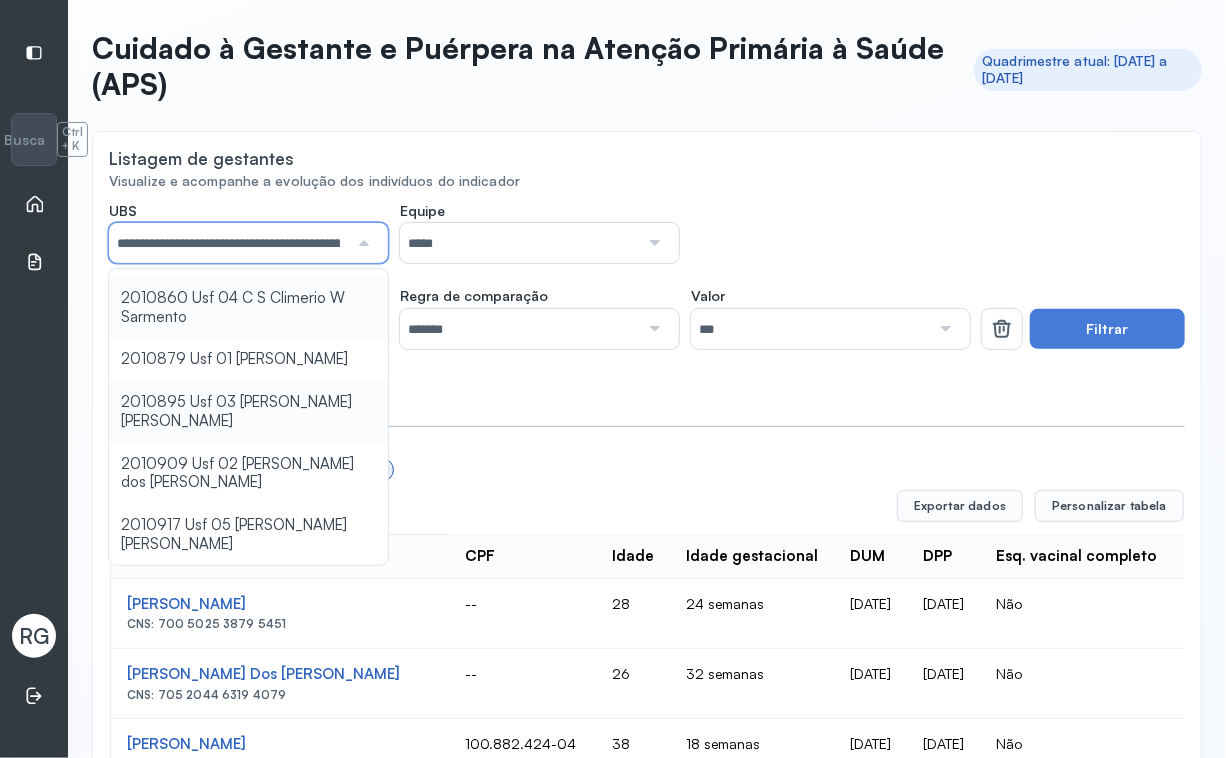 scroll, scrollTop: 0, scrollLeft: 0, axis: both 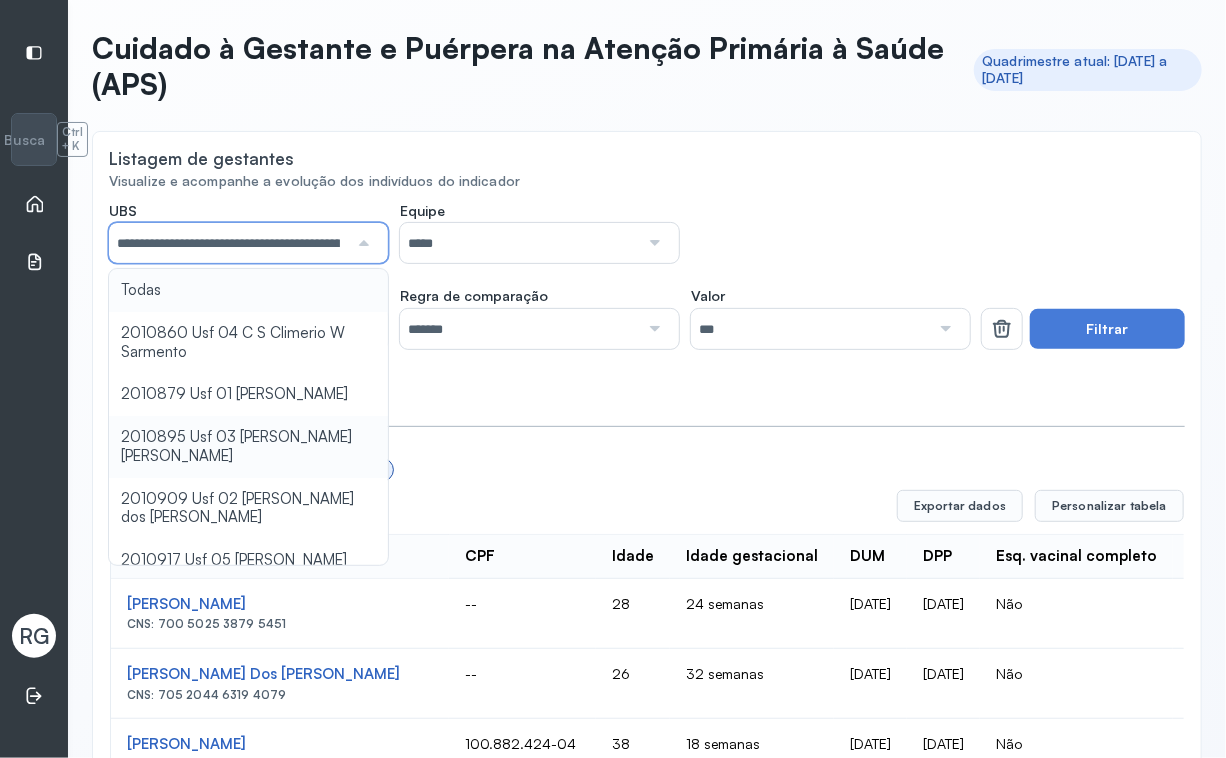 type on "*****" 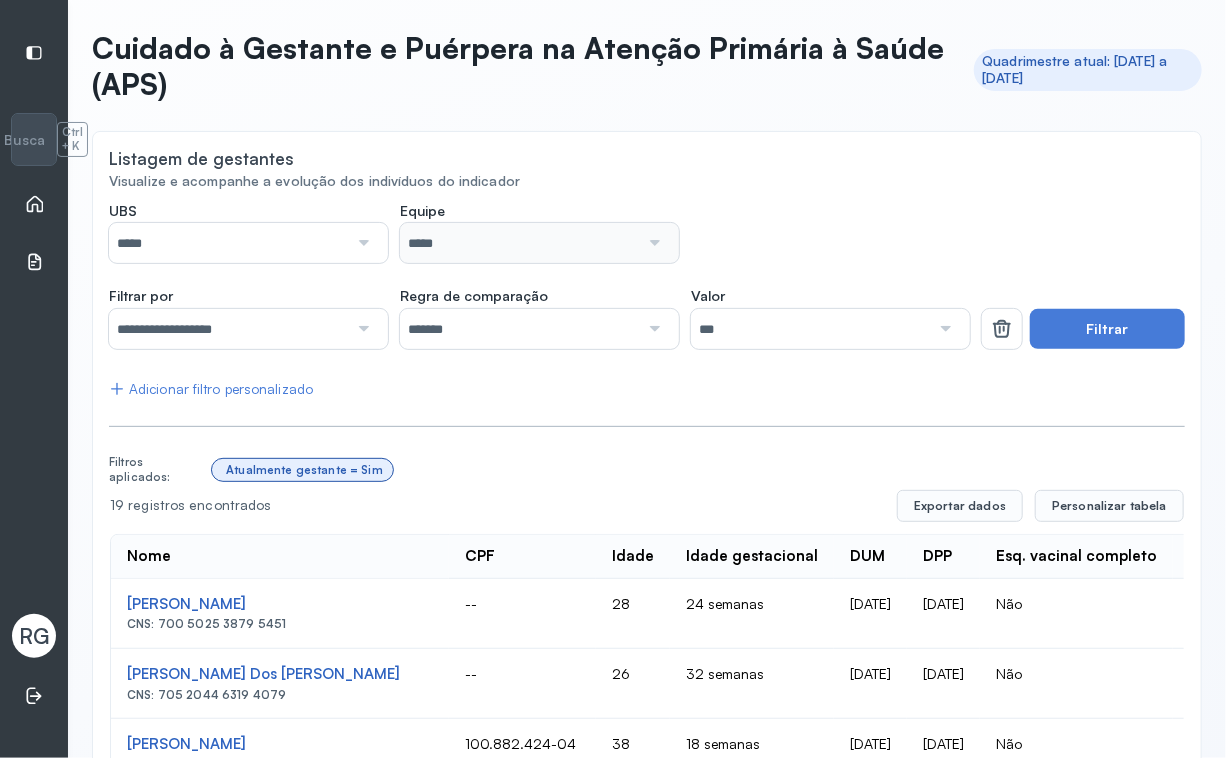 click on "**********" 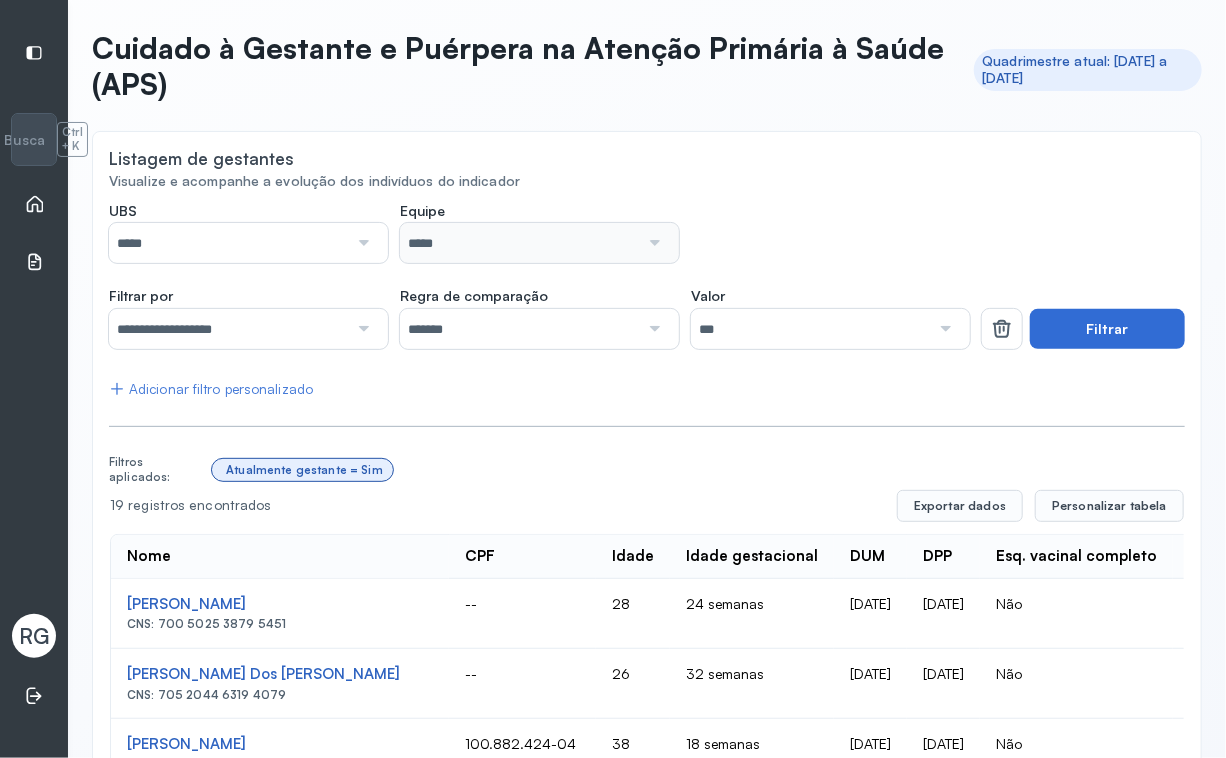 click on "Filtrar" at bounding box center (1107, 329) 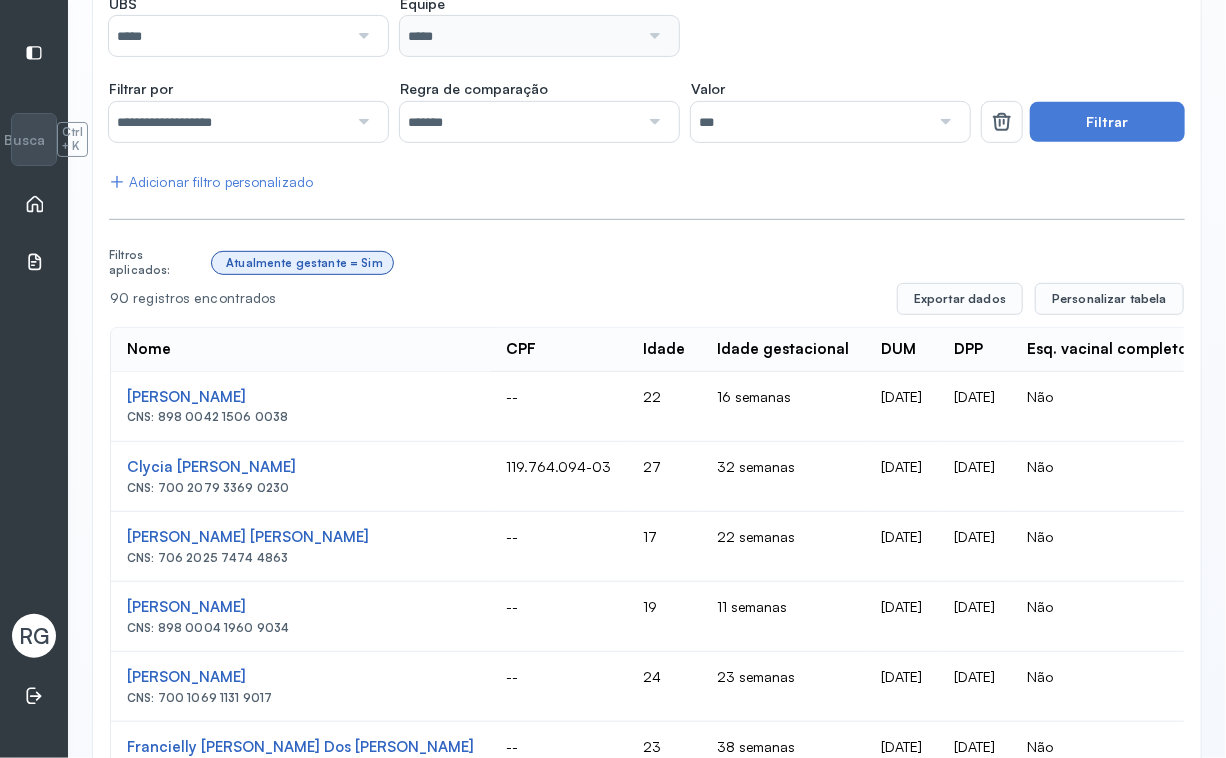 scroll, scrollTop: 311, scrollLeft: 0, axis: vertical 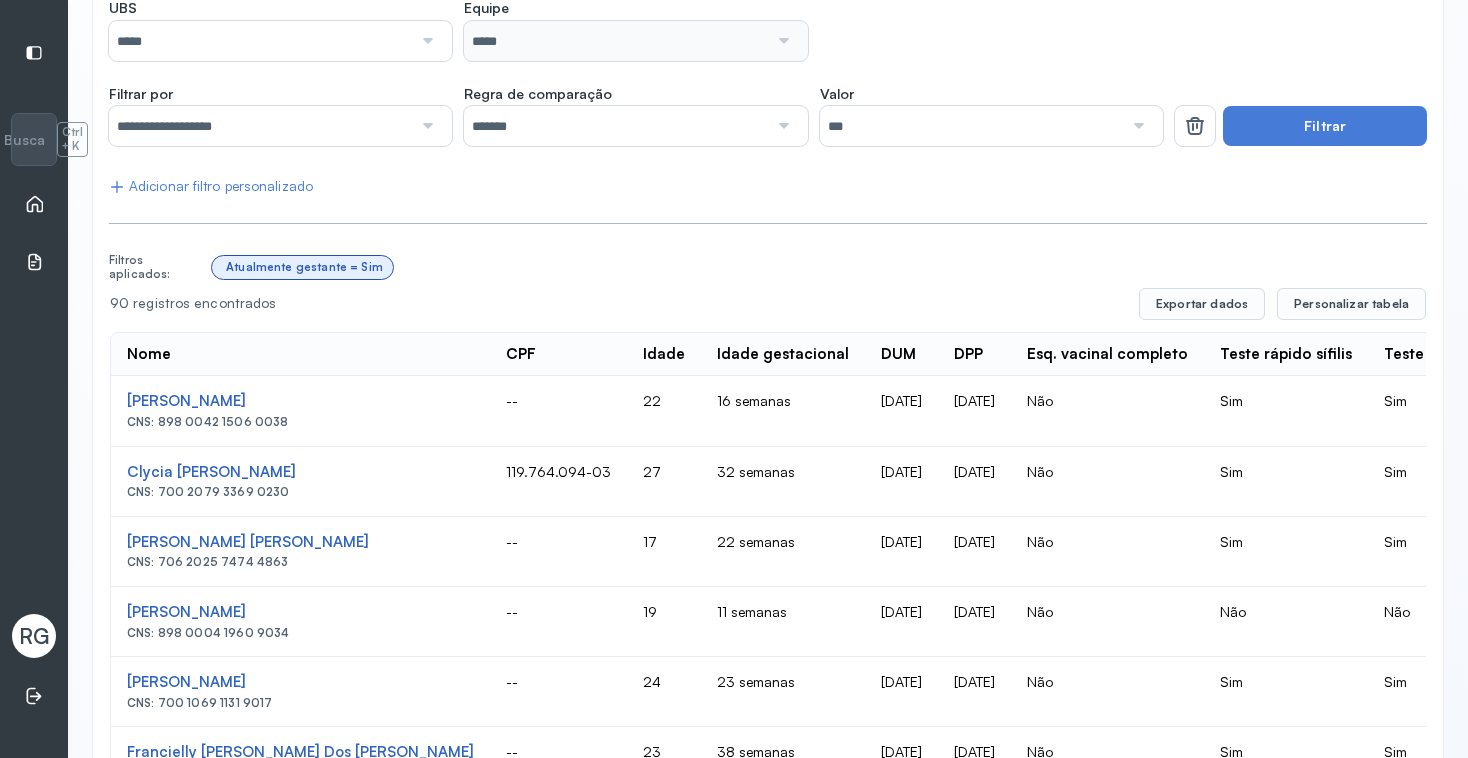 type 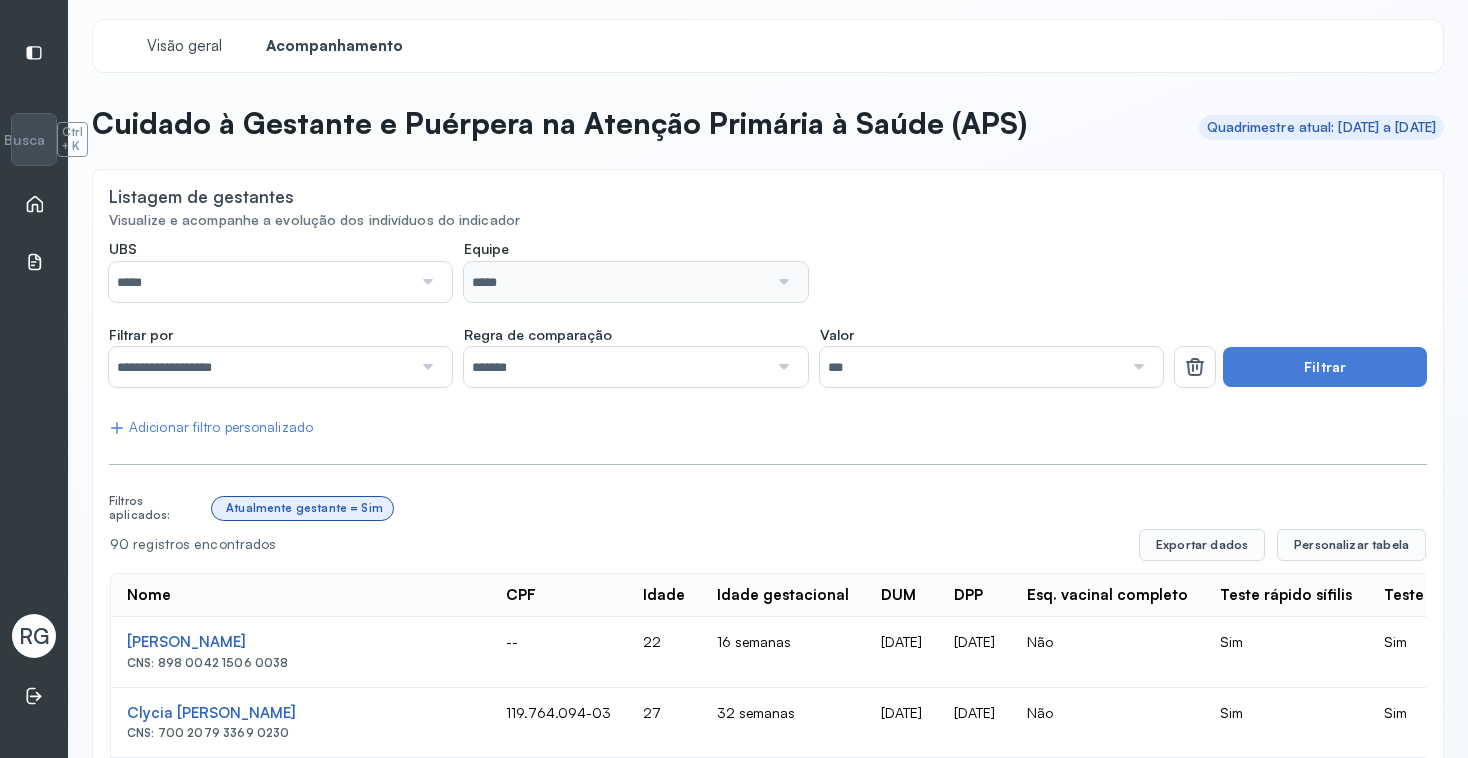 scroll, scrollTop: 0, scrollLeft: 0, axis: both 